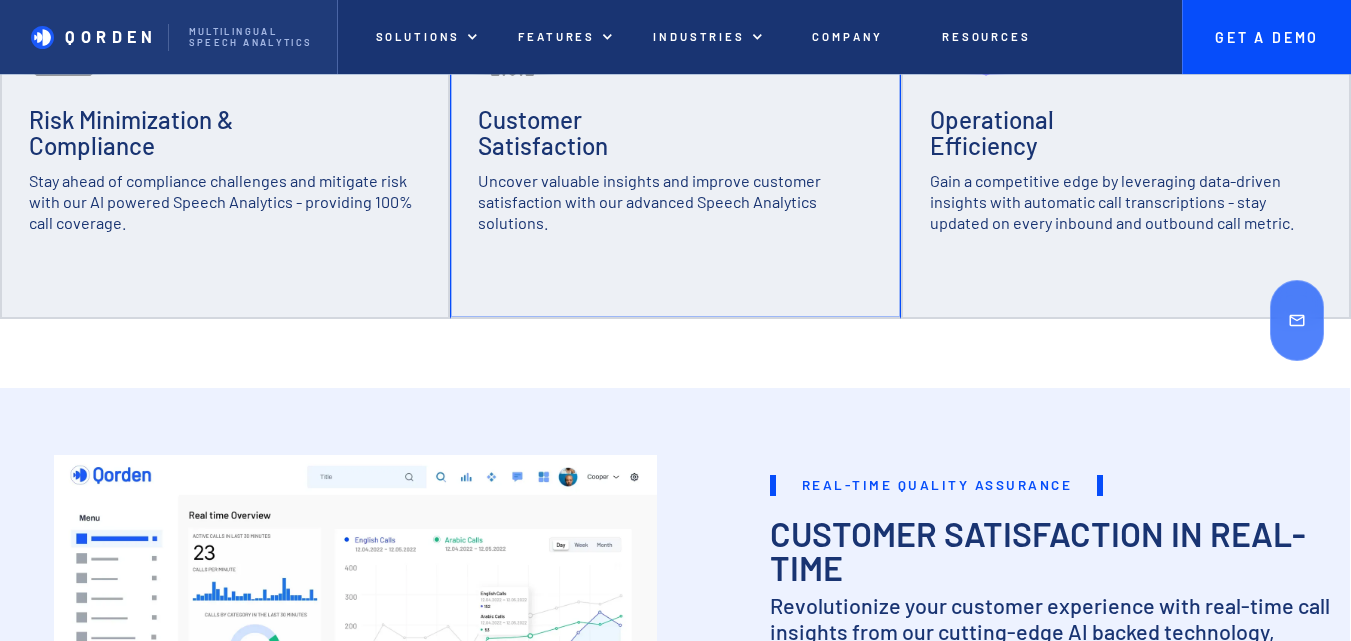 scroll, scrollTop: 700, scrollLeft: 0, axis: vertical 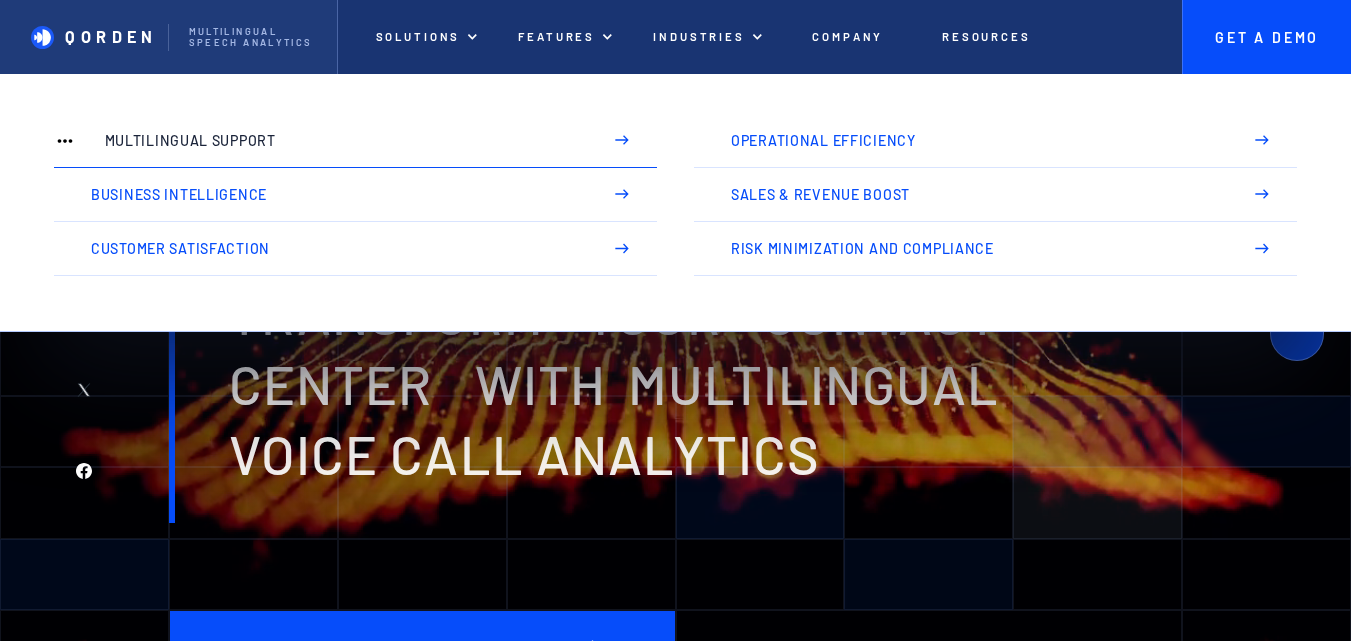 click on "Multilingual Support" at bounding box center [344, 141] 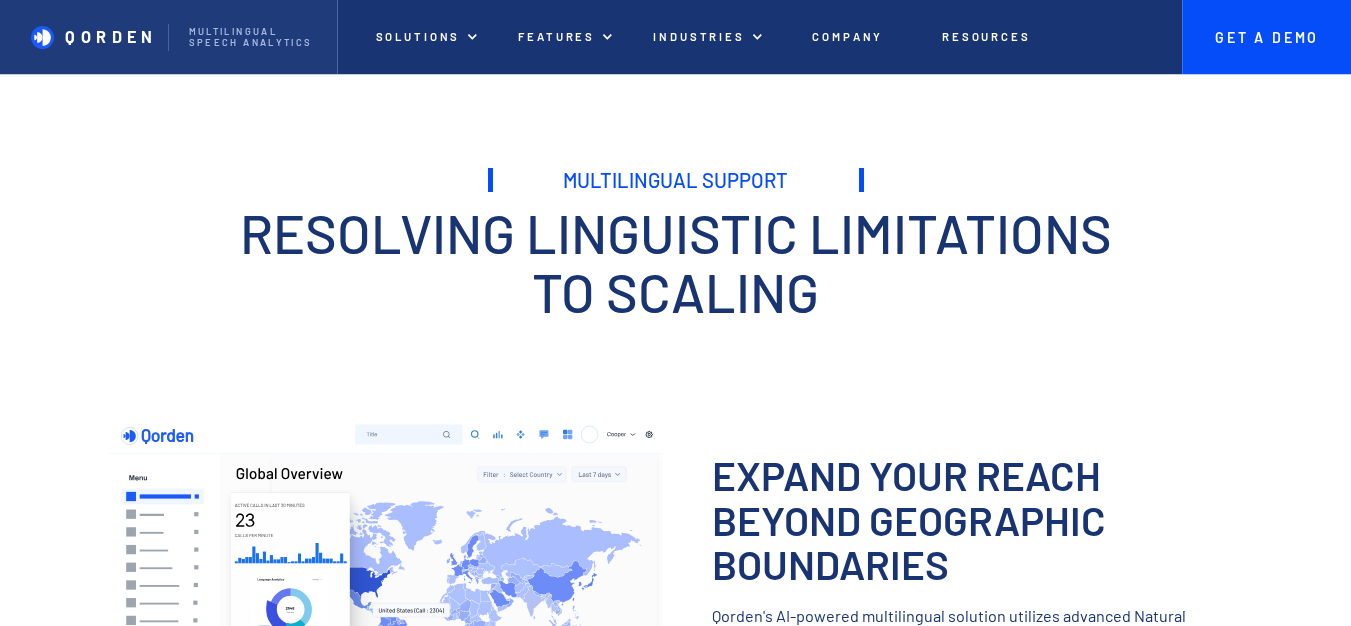 scroll, scrollTop: 0, scrollLeft: 0, axis: both 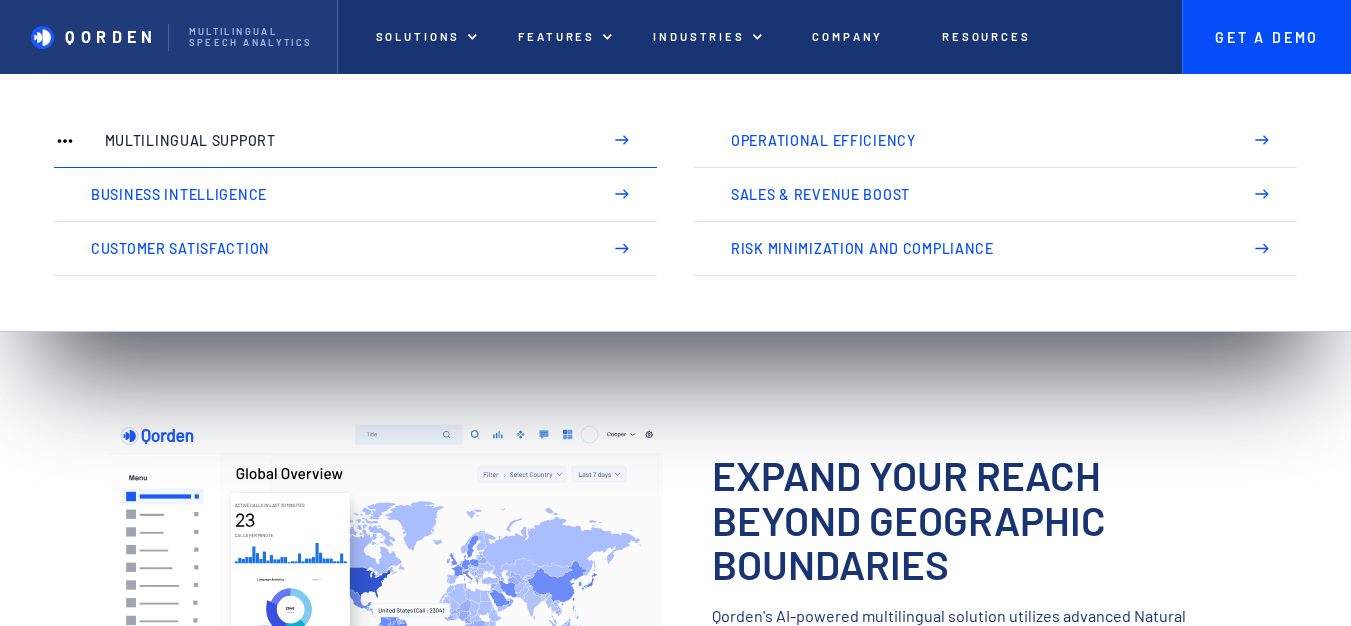 click on "Multilingual Support" at bounding box center (344, 141) 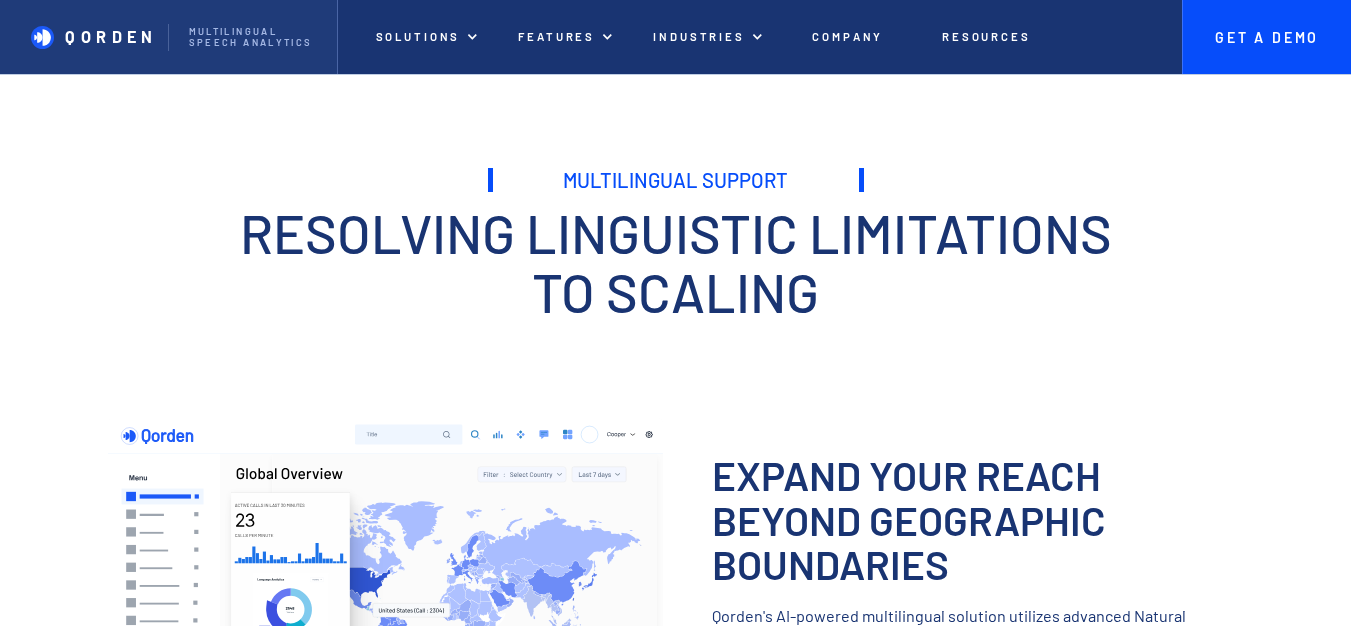 scroll, scrollTop: 0, scrollLeft: 0, axis: both 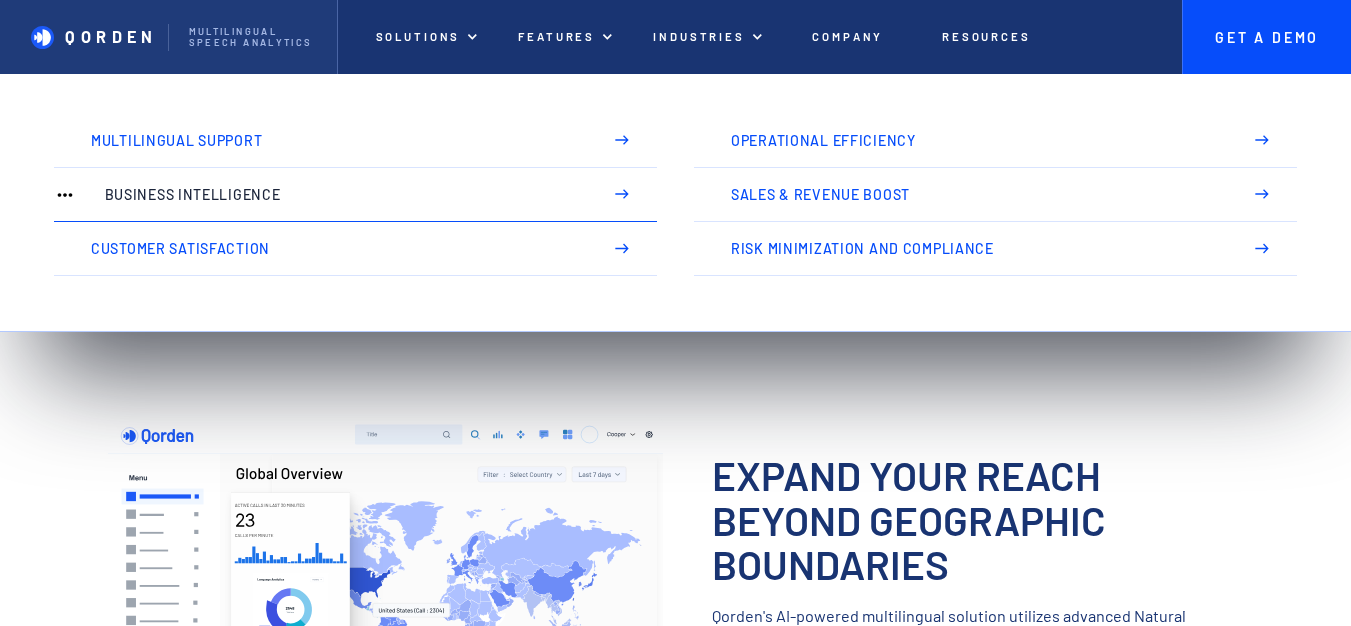 click on "Business Intelligence" at bounding box center [344, 195] 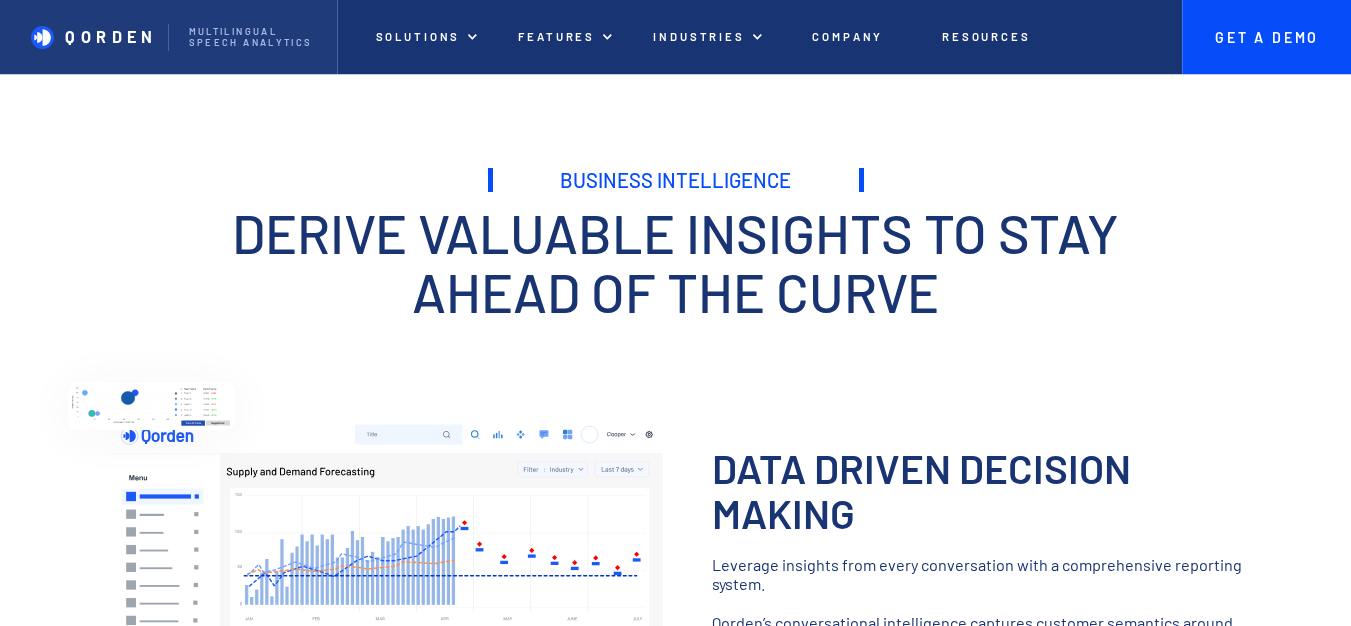 scroll, scrollTop: 0, scrollLeft: 0, axis: both 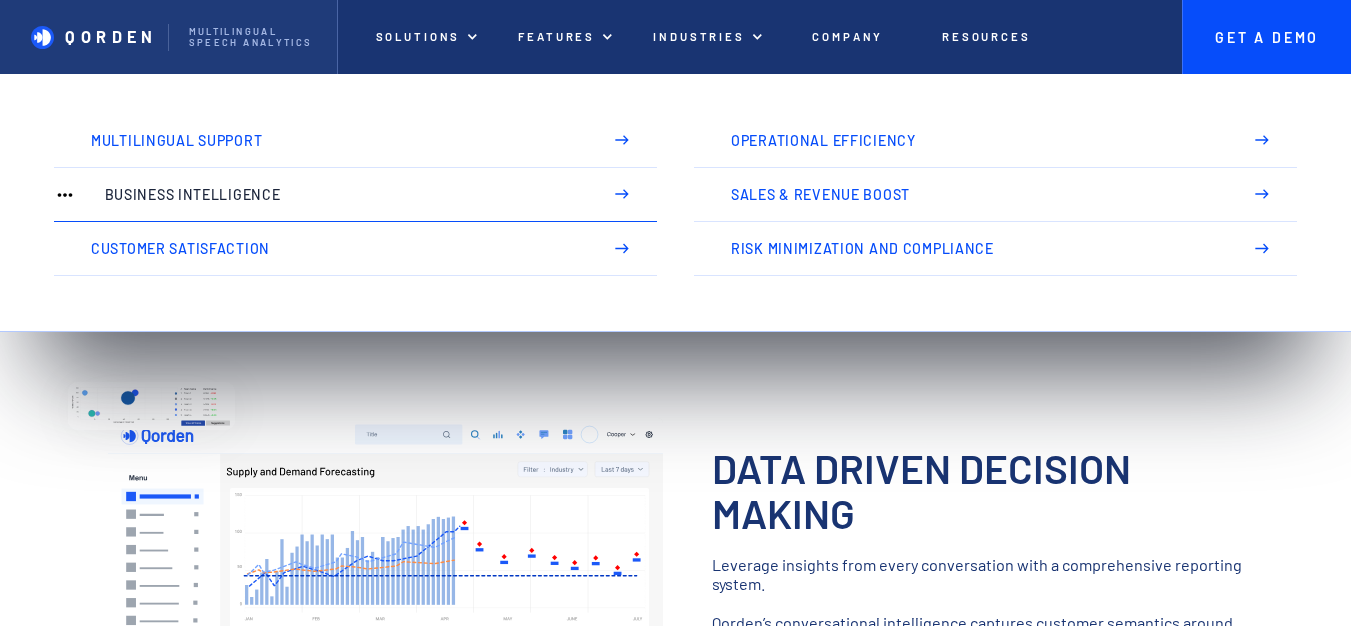 click on "Business Intelligence" at bounding box center [344, 195] 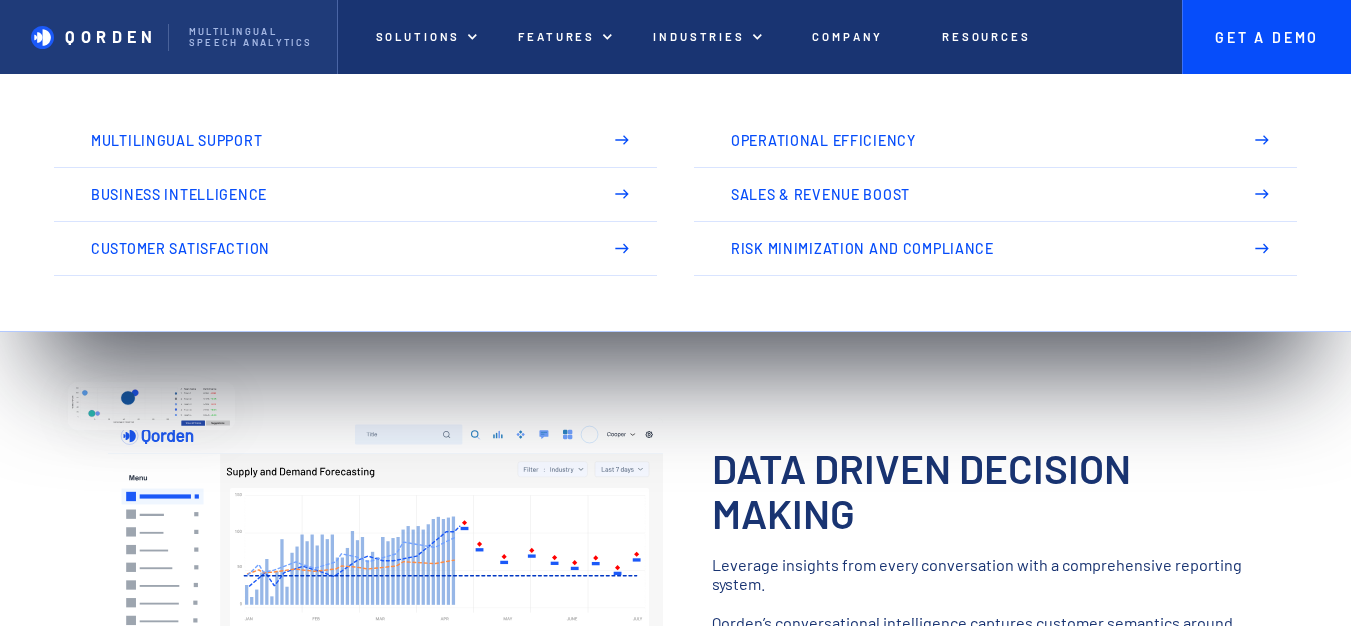 scroll, scrollTop: 0, scrollLeft: 0, axis: both 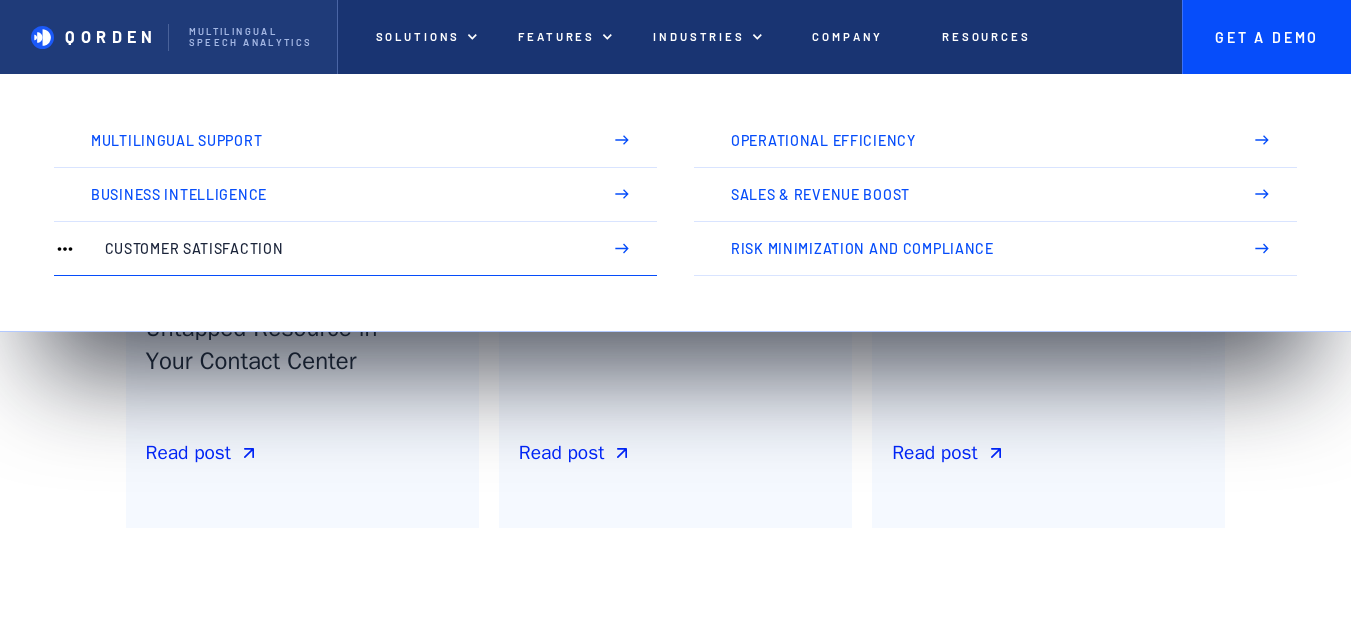 click on "Customer Satisfaction" at bounding box center [355, 249] 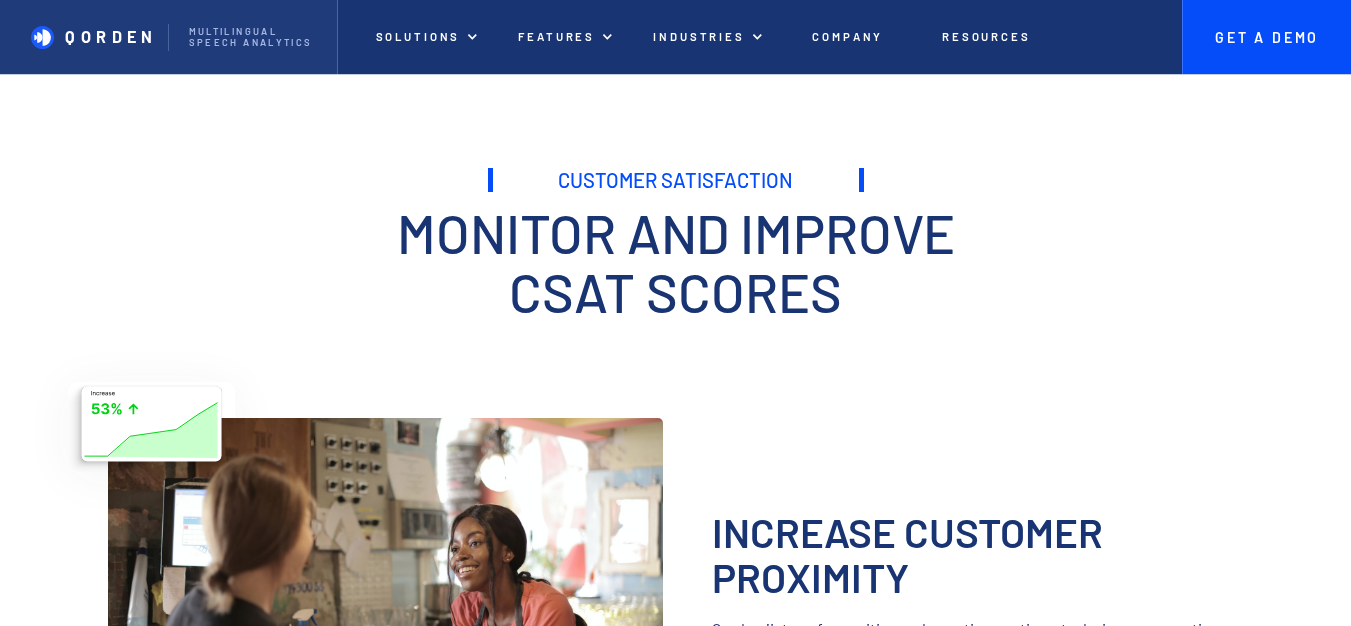 scroll, scrollTop: 0, scrollLeft: 0, axis: both 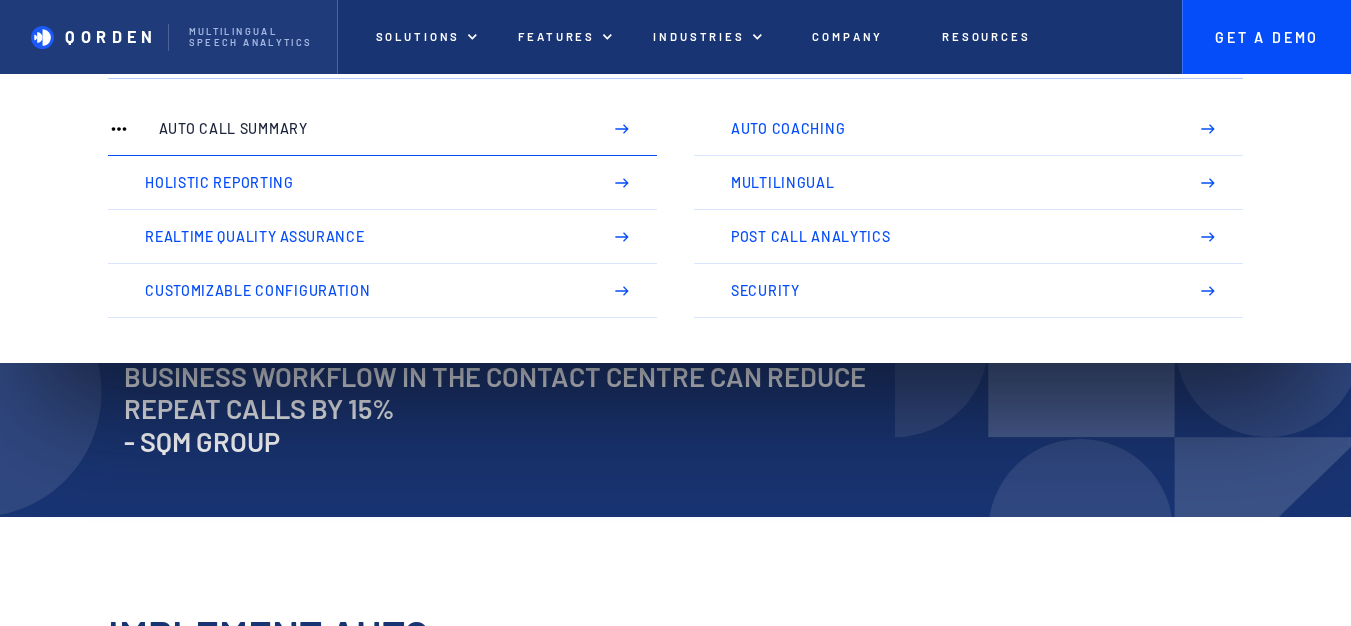 click on "Auto Call Summary" at bounding box center (371, 129) 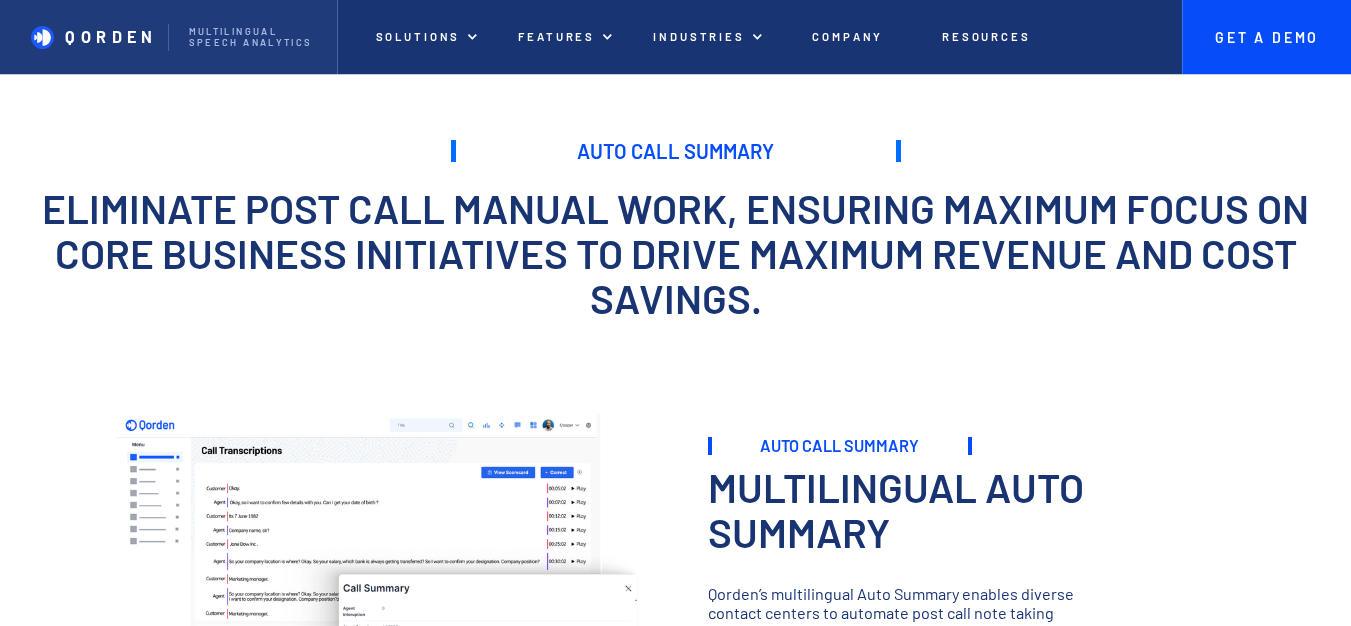 scroll, scrollTop: 0, scrollLeft: 0, axis: both 